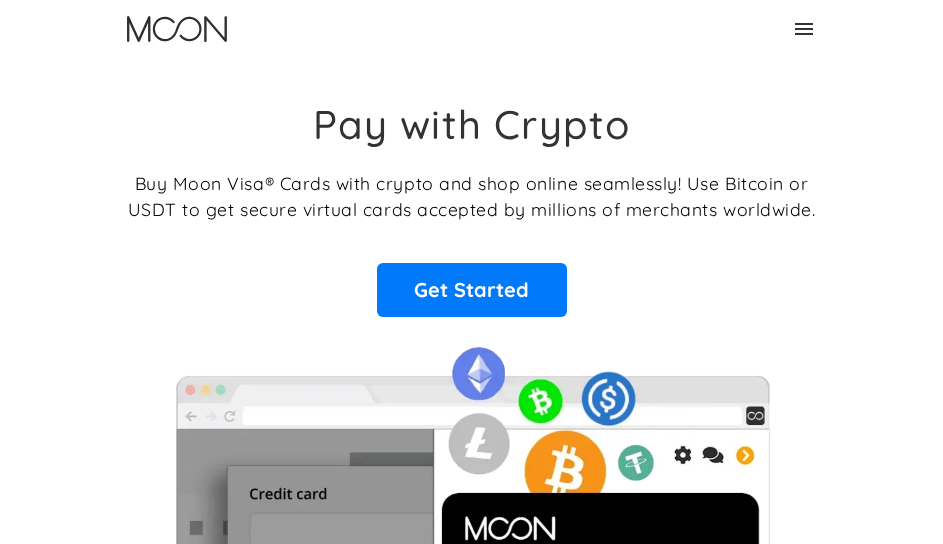 scroll, scrollTop: 0, scrollLeft: 0, axis: both 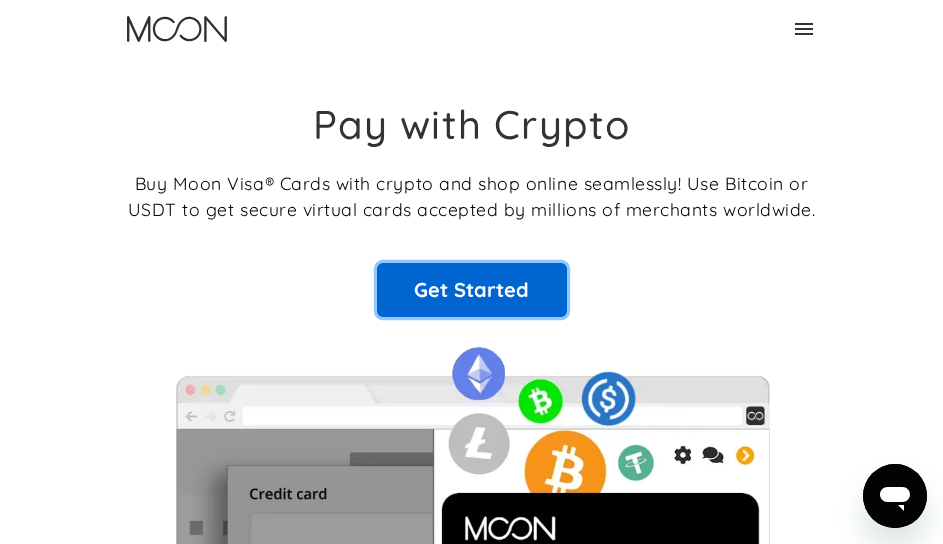 click on "Get Started" at bounding box center [472, 290] 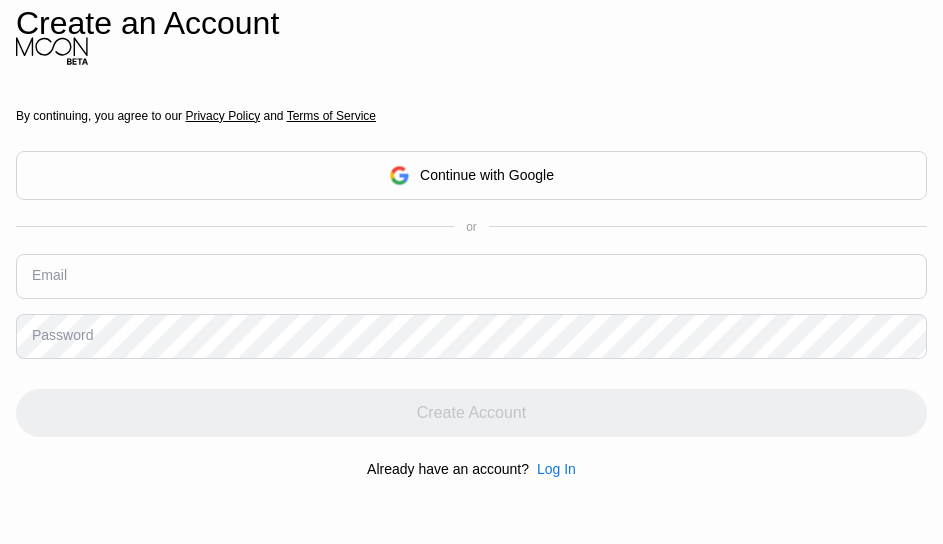 scroll, scrollTop: 0, scrollLeft: 0, axis: both 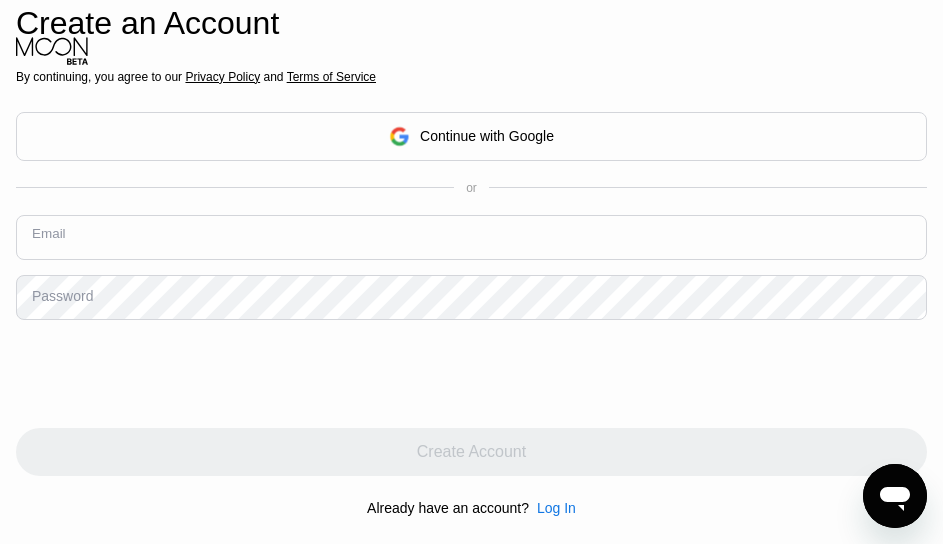 click at bounding box center [471, 237] 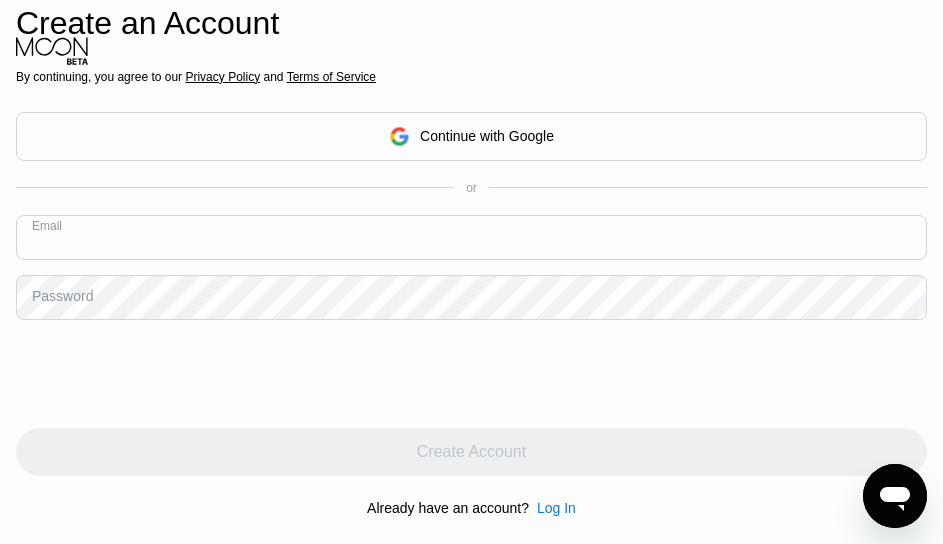 paste on "[EMAIL]" 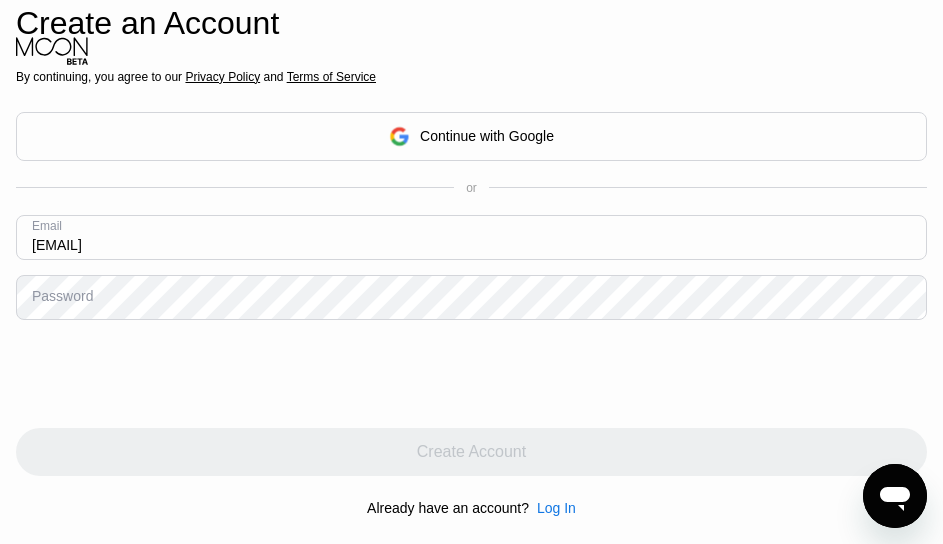 type on "[EMAIL]" 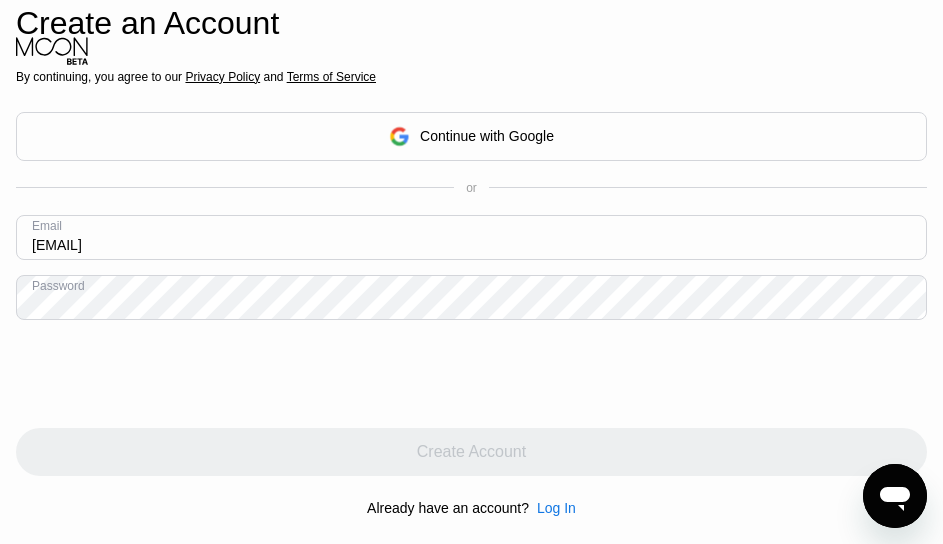 scroll, scrollTop: 200, scrollLeft: 0, axis: vertical 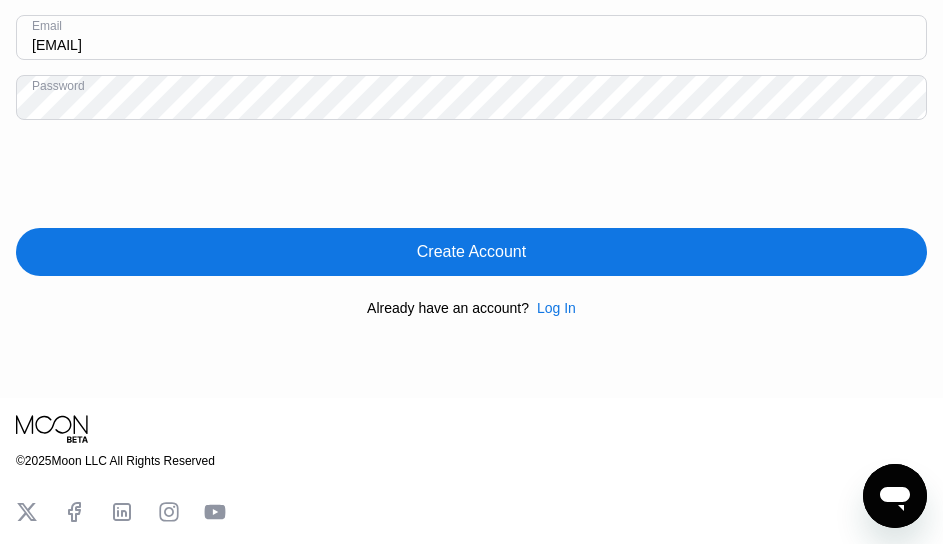 click on "Create Account" at bounding box center (471, 252) 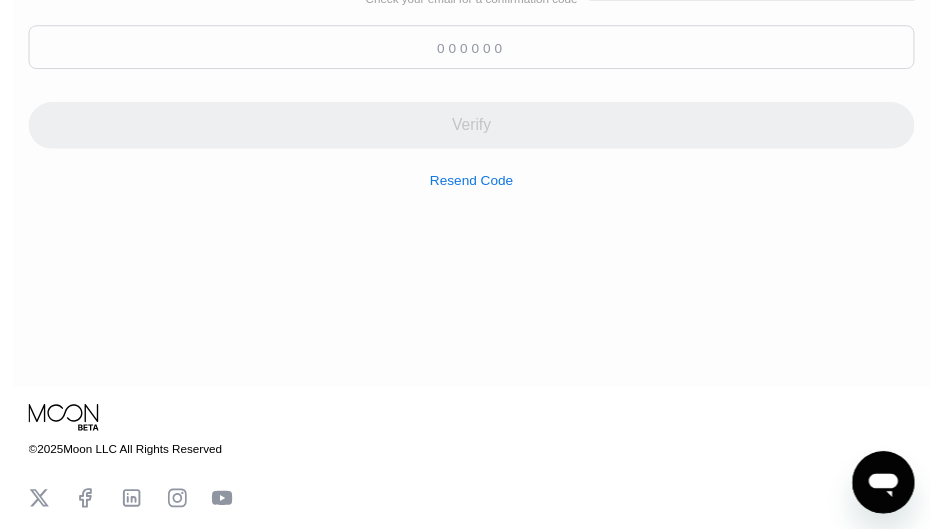 scroll, scrollTop: 0, scrollLeft: 0, axis: both 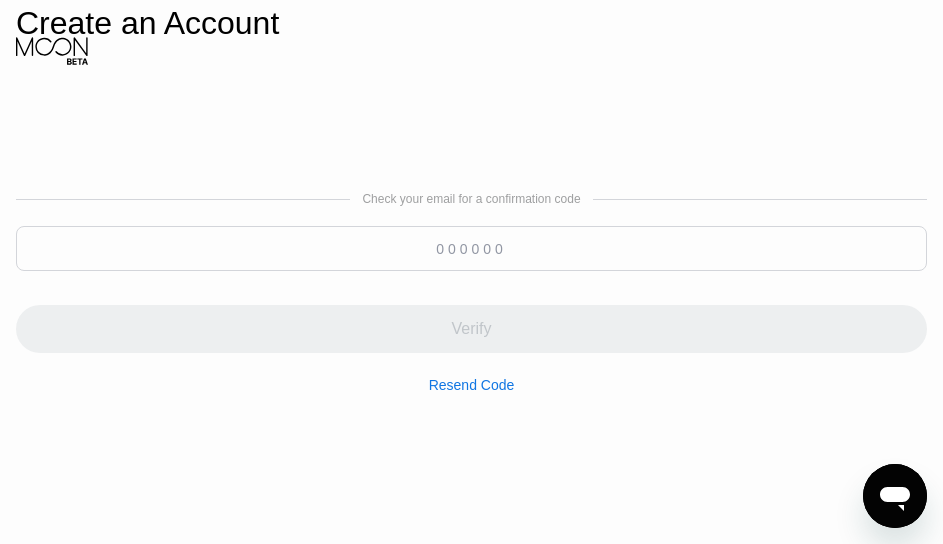 click at bounding box center [471, 248] 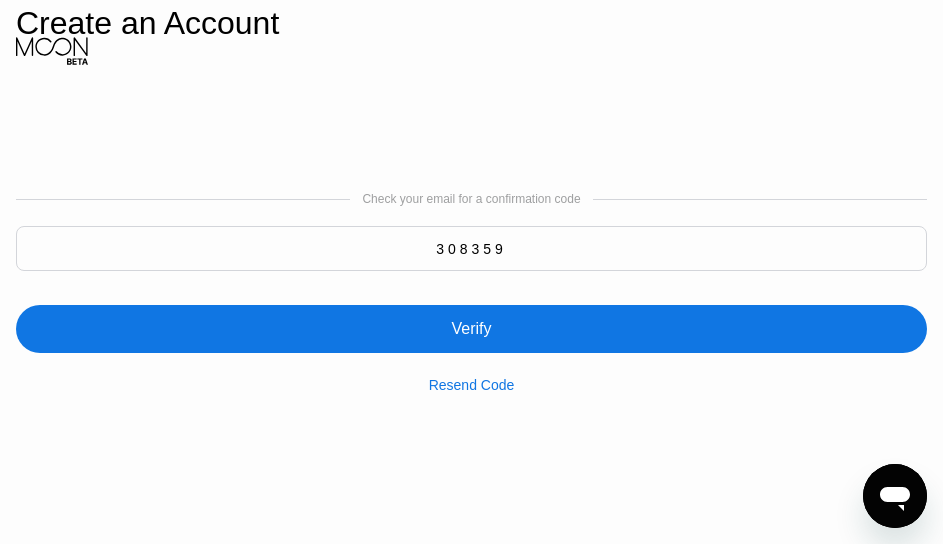 type on "308359" 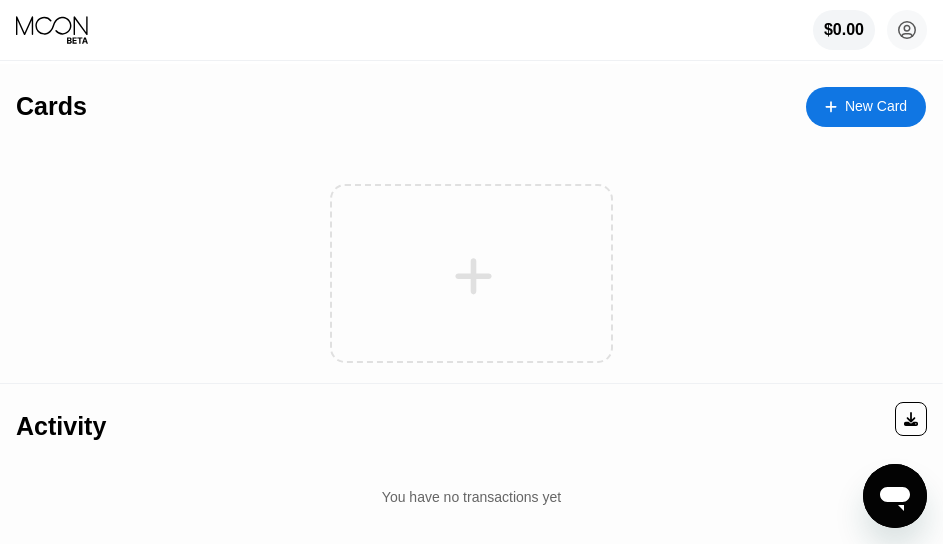 click at bounding box center [474, 276] 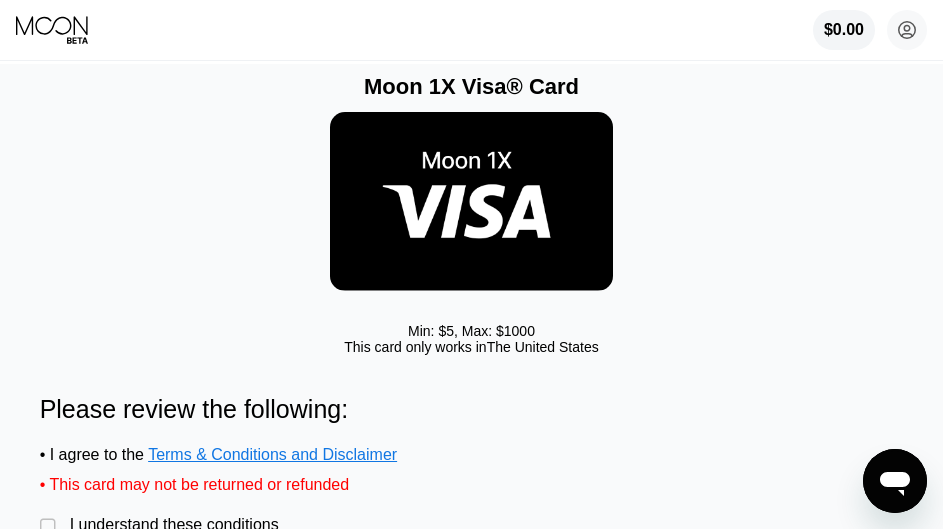 scroll, scrollTop: 0, scrollLeft: 0, axis: both 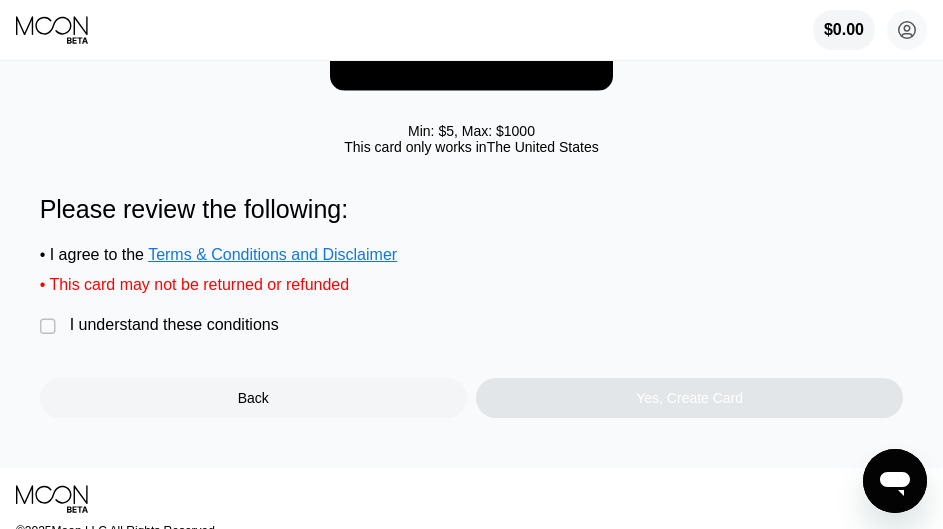click on "I understand these conditions" at bounding box center (174, 325) 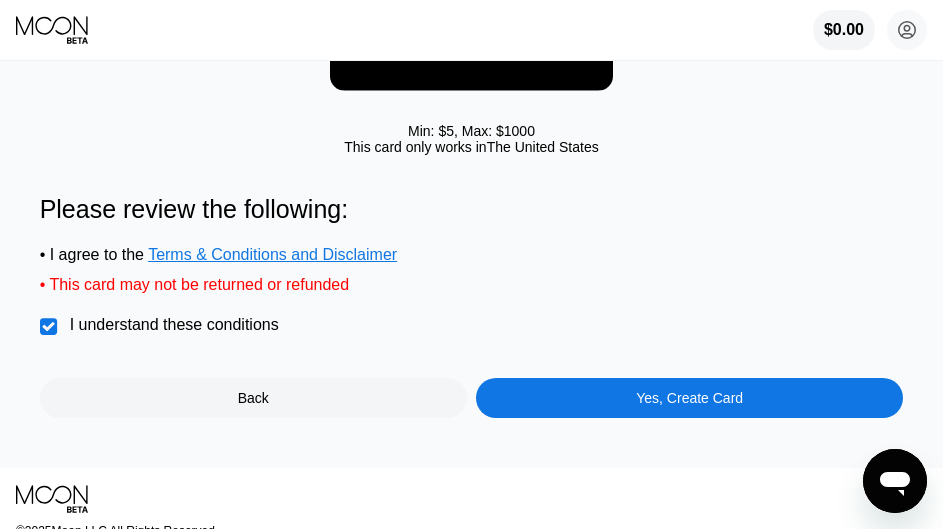click on "Yes, Create Card" at bounding box center [689, 398] 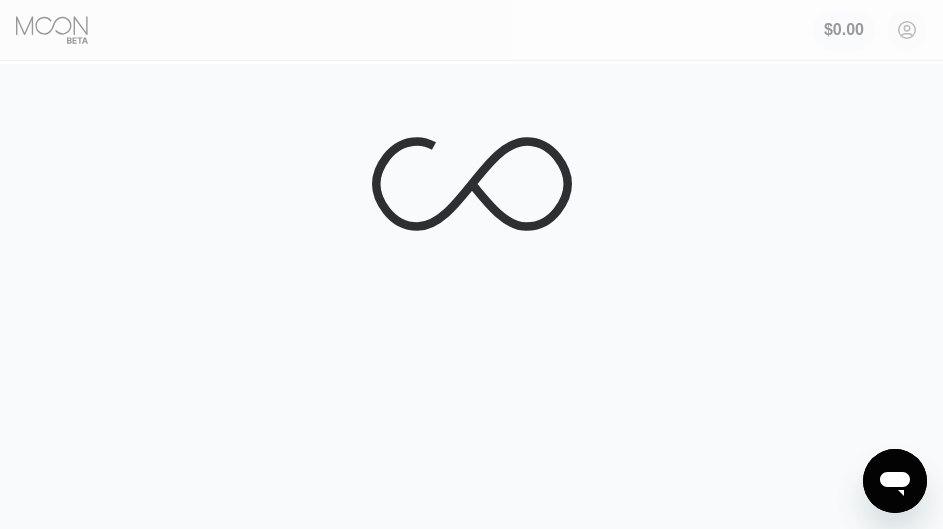 scroll, scrollTop: 0, scrollLeft: 0, axis: both 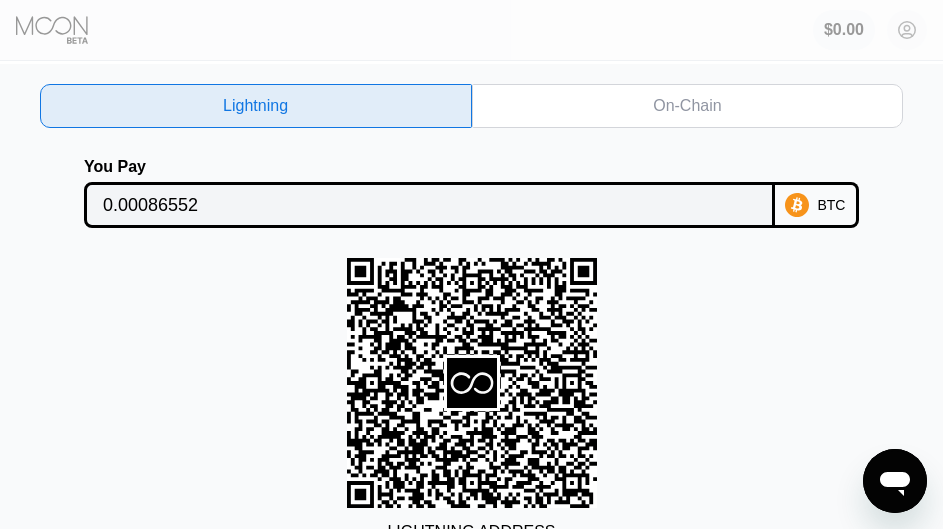 click on "On-Chain" at bounding box center [688, 106] 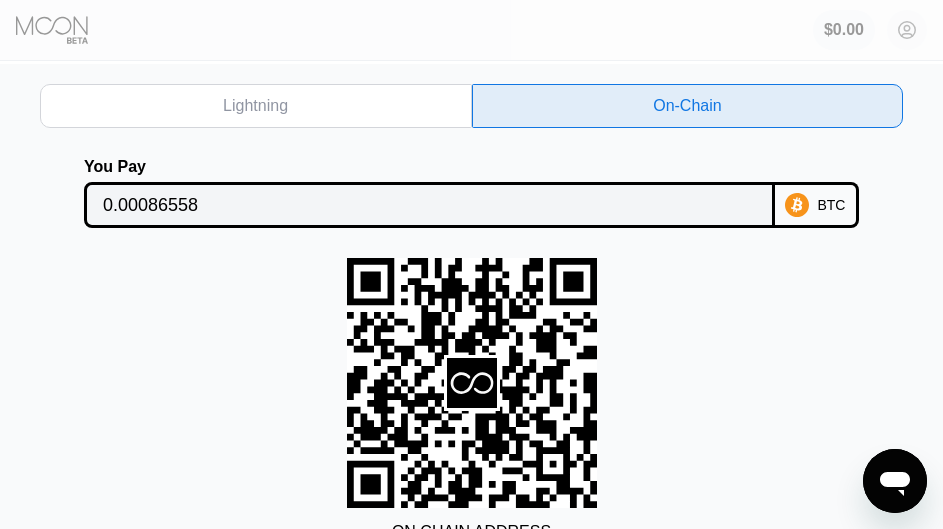 click on "On-Chain" at bounding box center [688, 106] 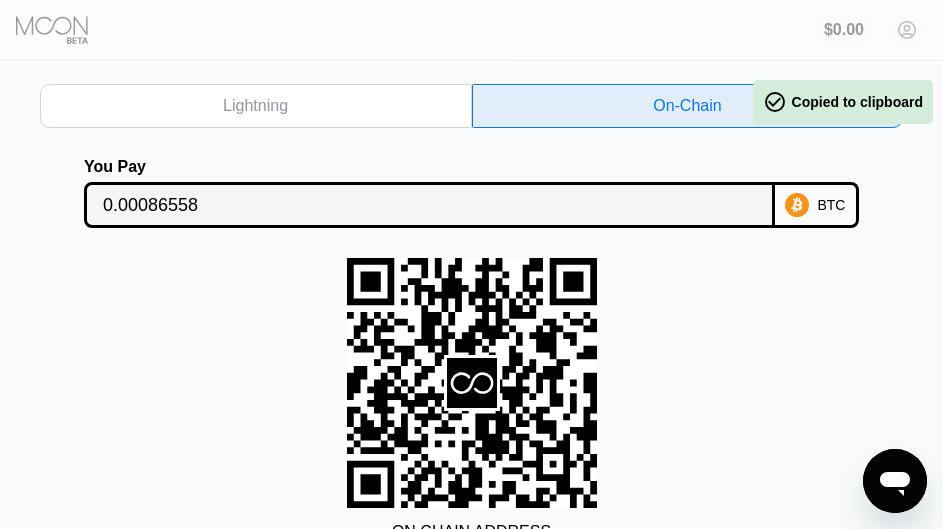 scroll, scrollTop: 300, scrollLeft: 0, axis: vertical 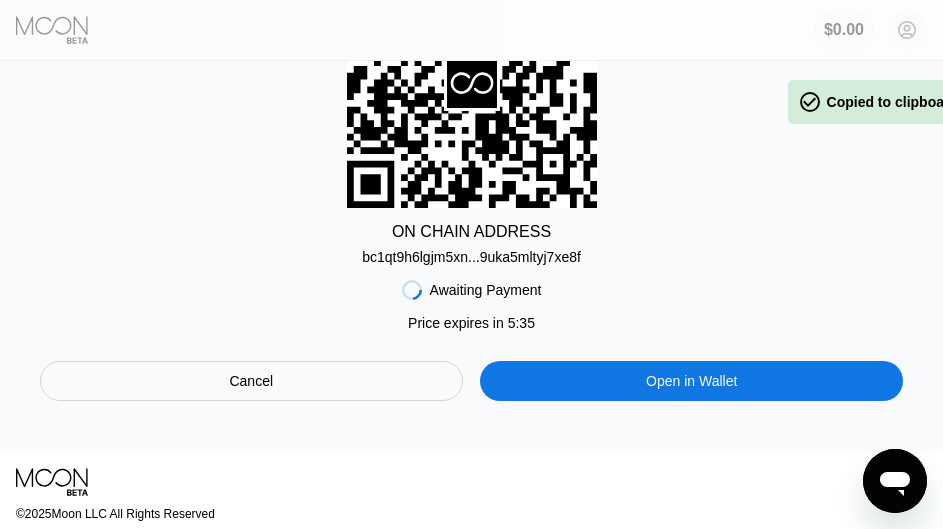 click on "bc1qt9h6lgjm5xn...9uka5mltyj7xe8f" at bounding box center [471, 257] 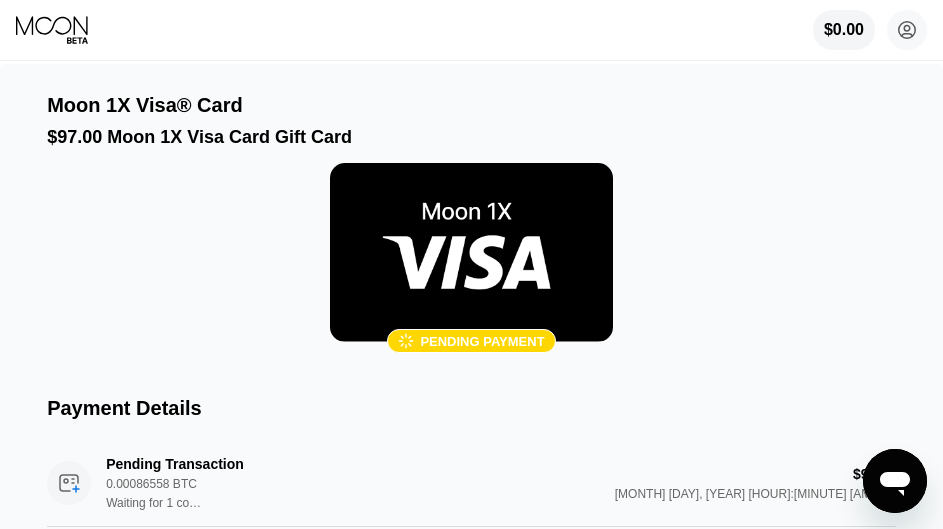 scroll, scrollTop: 0, scrollLeft: 0, axis: both 